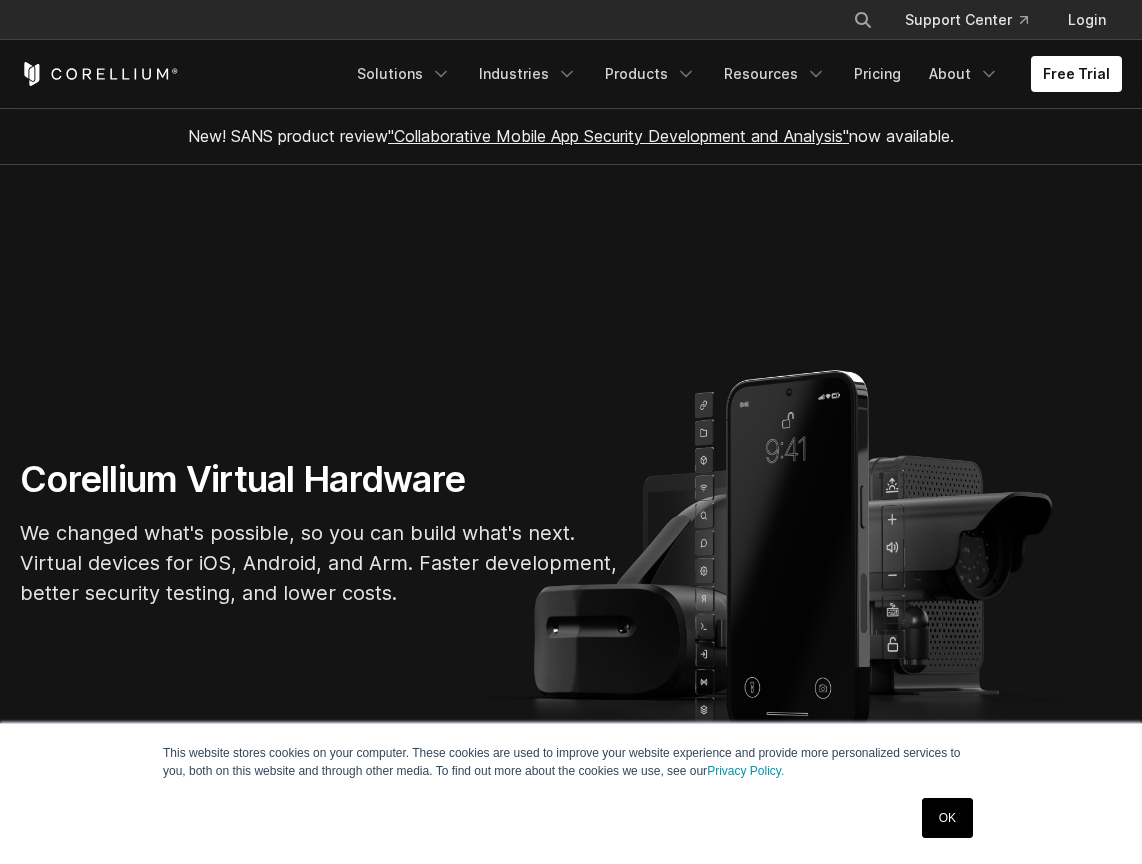 scroll, scrollTop: 0, scrollLeft: 0, axis: both 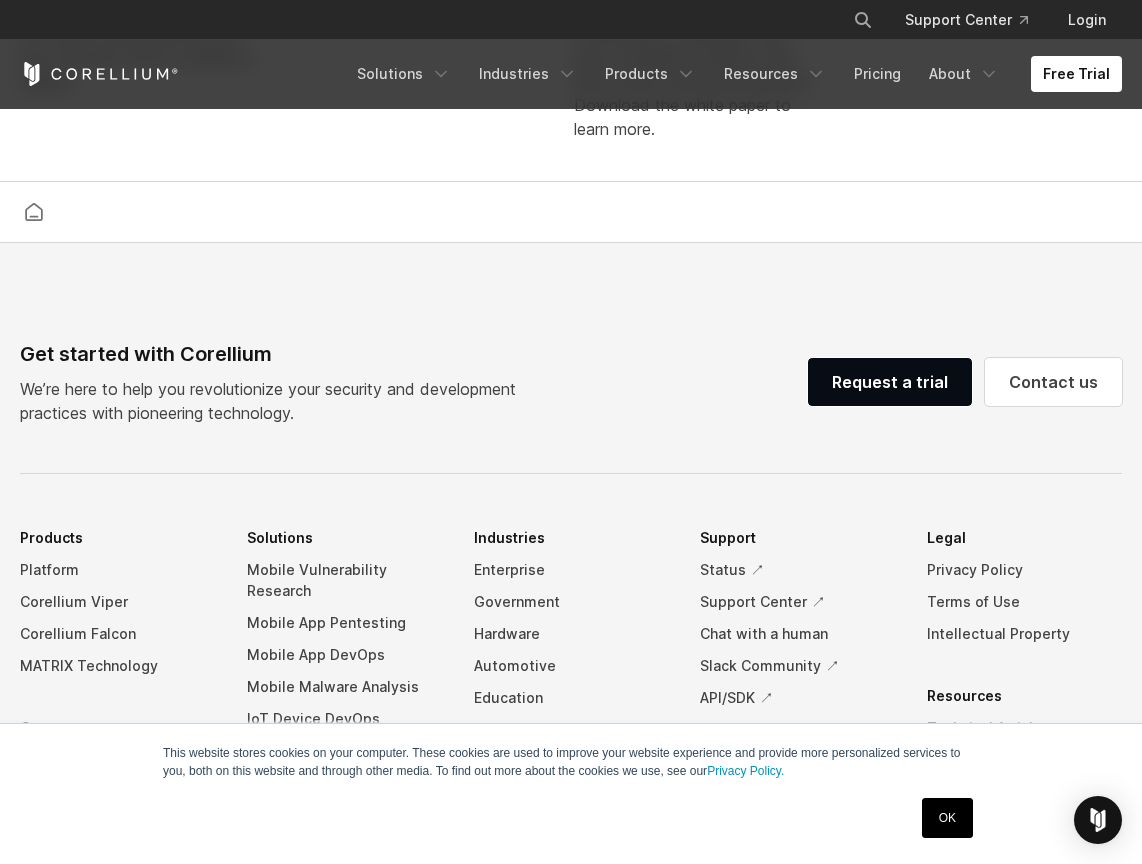 click on "Get started with Corellium
We’re here to help you revolutionize your security and development practices with pioneering technology.
Request a trial
Contact us
Products
Platform
Corellium Viper
Corellium Falcon
MATRIX Technology
Company
About
Careers
Contact
Solutions
Mobile Vulnerability Research
Mobile App Pentesting
Mobile App DevOps
Mobile Malware Analysis
IoT Device DevOps
Automotive Systems
Arm Virtual Hardware ↗
Industries
Enterprise
Government
Hardware
Automotive
Education
Journalism
Support
Status ↗" at bounding box center (571, 691) 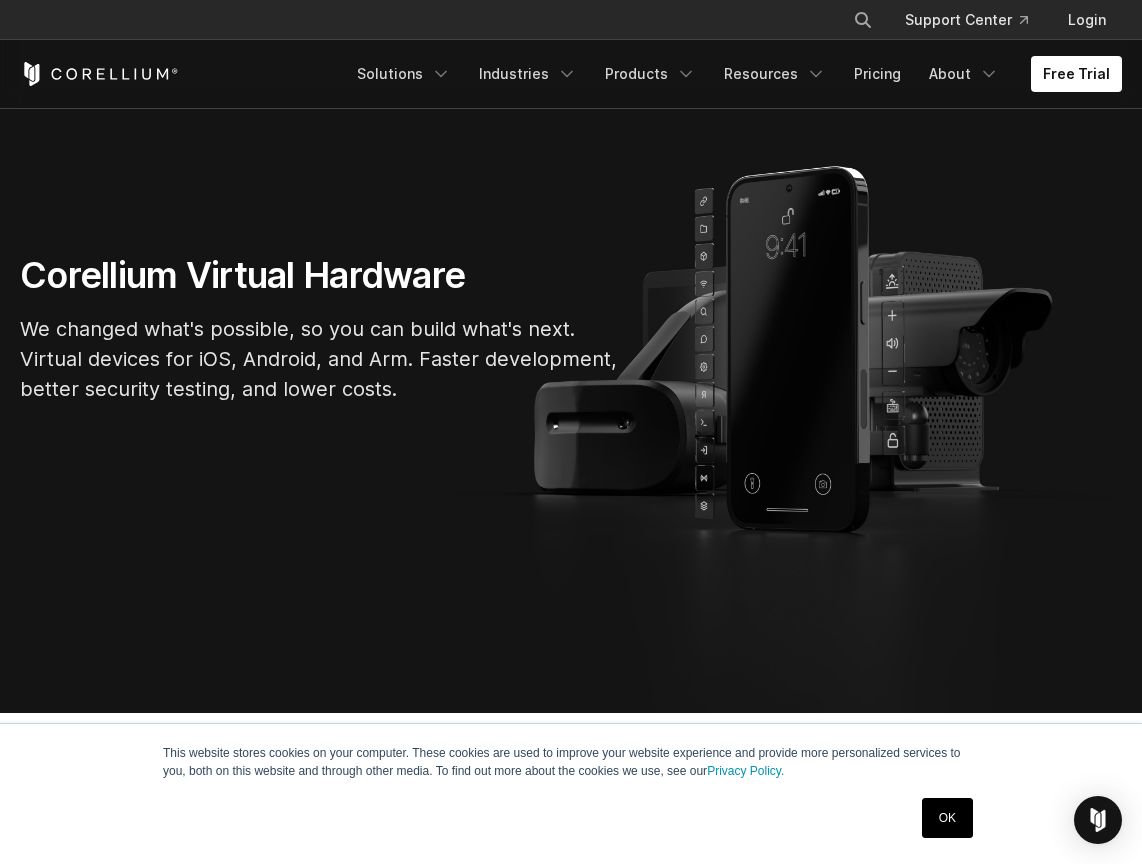 scroll, scrollTop: 200, scrollLeft: 0, axis: vertical 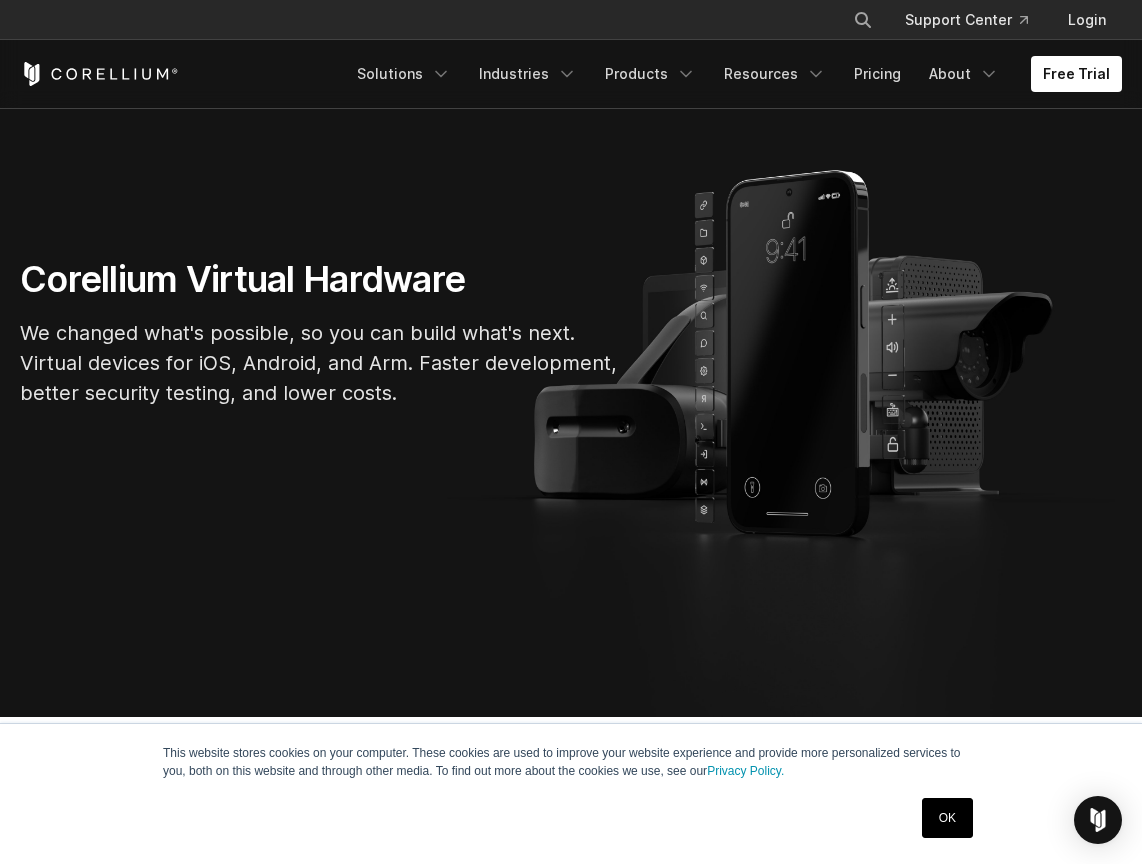 click on "Corellium Virtual Hardware
We changed what's possible, so you can build what's next. Virtual devices for iOS, Android, and Arm. Faster development, better security testing, and lower costs." at bounding box center (571, 341) 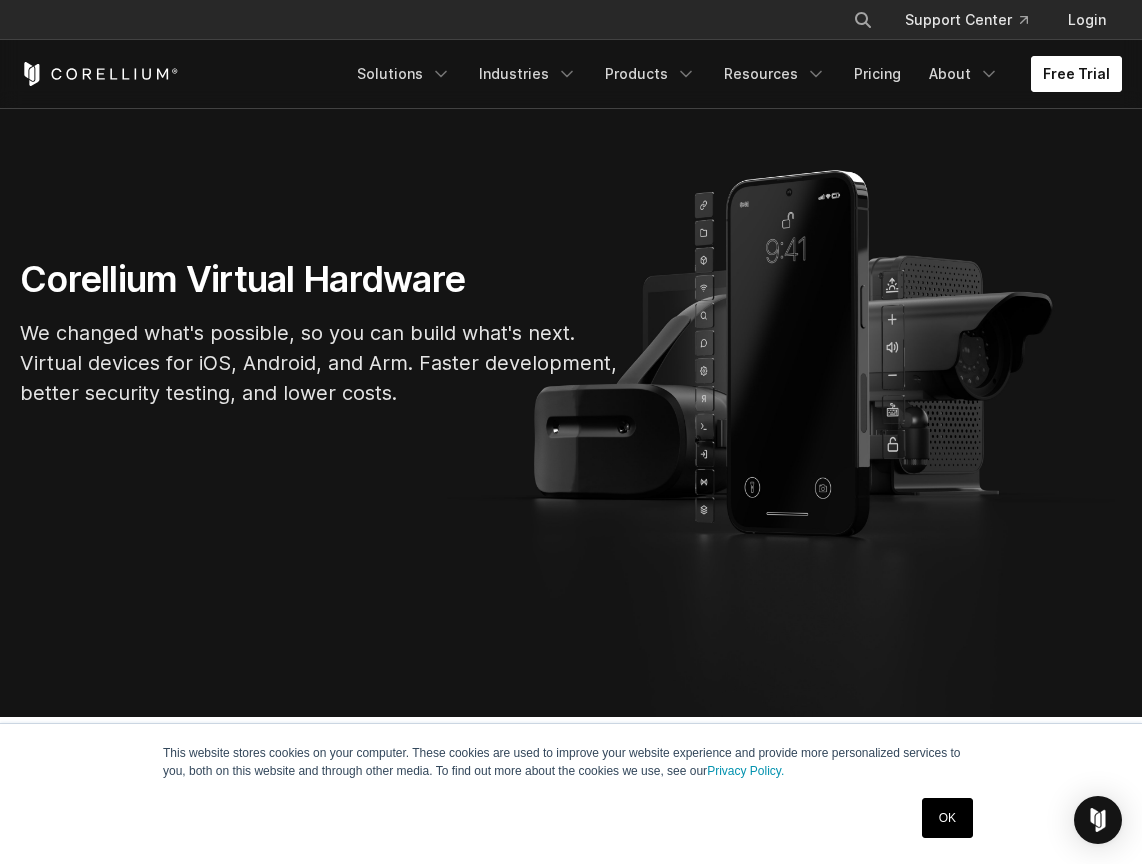 click on "Free Trial" at bounding box center [1076, 74] 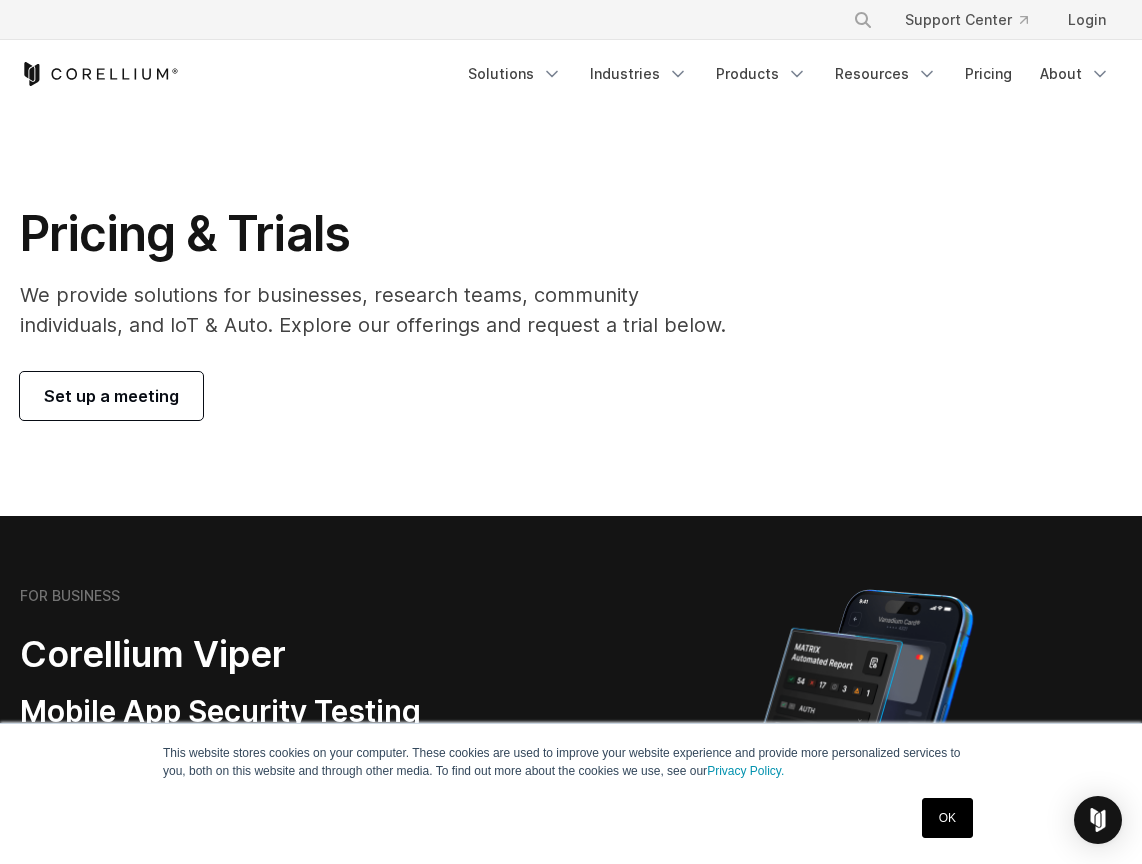 scroll, scrollTop: 0, scrollLeft: 0, axis: both 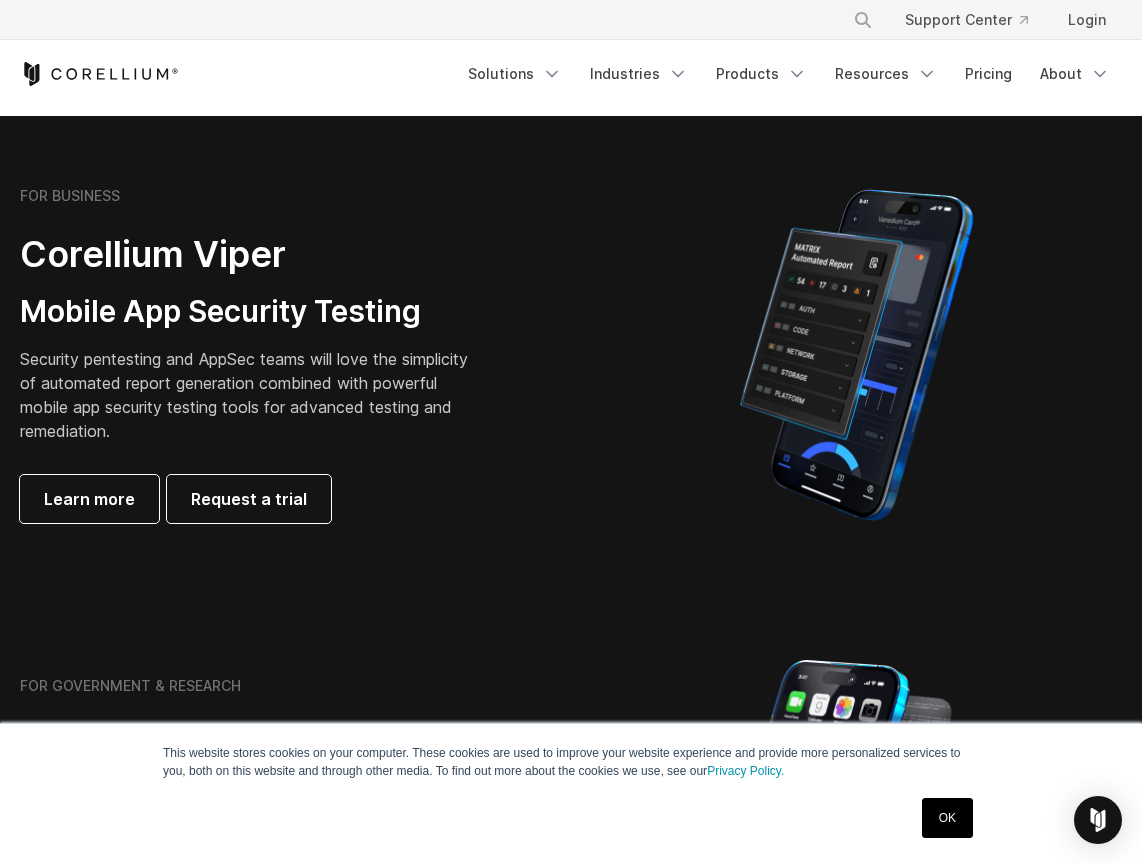 click on "FOR BUSINESS
Corellium Viper
Mobile App Security Testing
Security pentesting and AppSec teams will love the simplicity of automated report generation combined with powerful mobile app security testing tools for advanced testing and remediation.
Learn more
Request a trial" at bounding box center [285, 355] 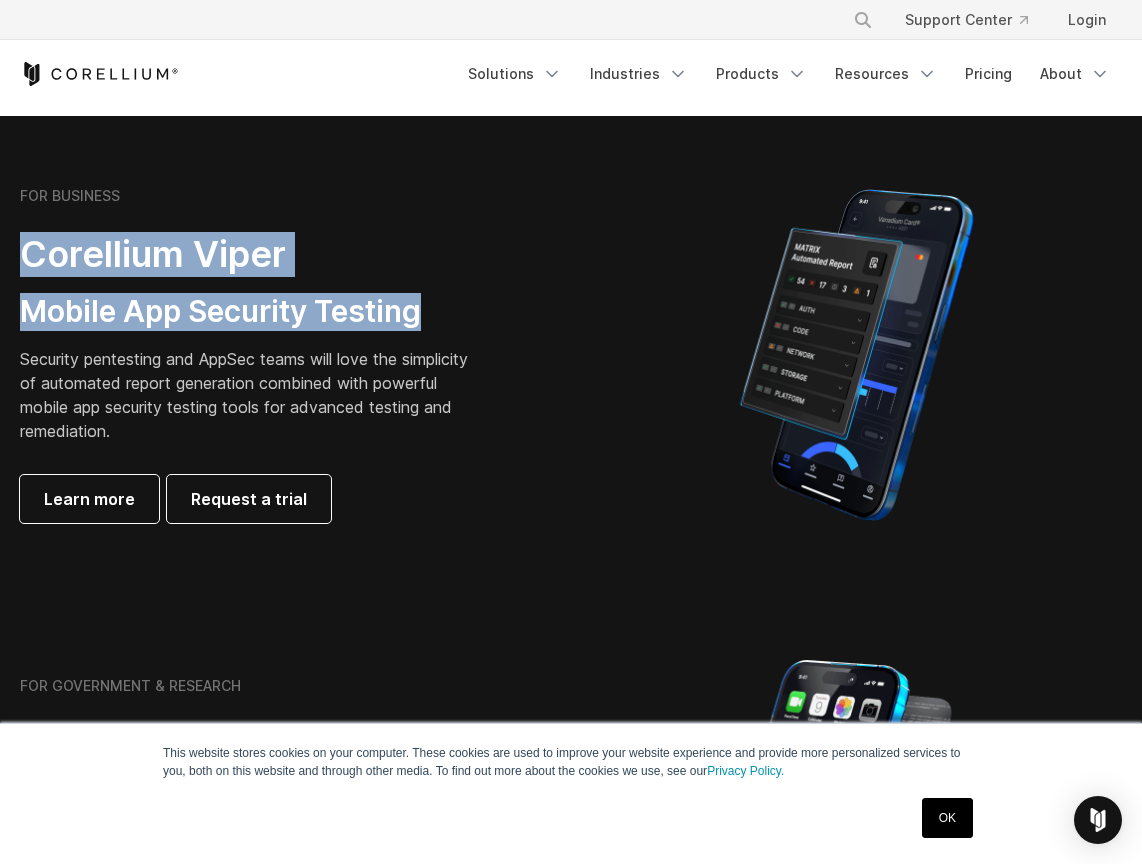 drag, startPoint x: 29, startPoint y: 245, endPoint x: 468, endPoint y: 320, distance: 445.36053 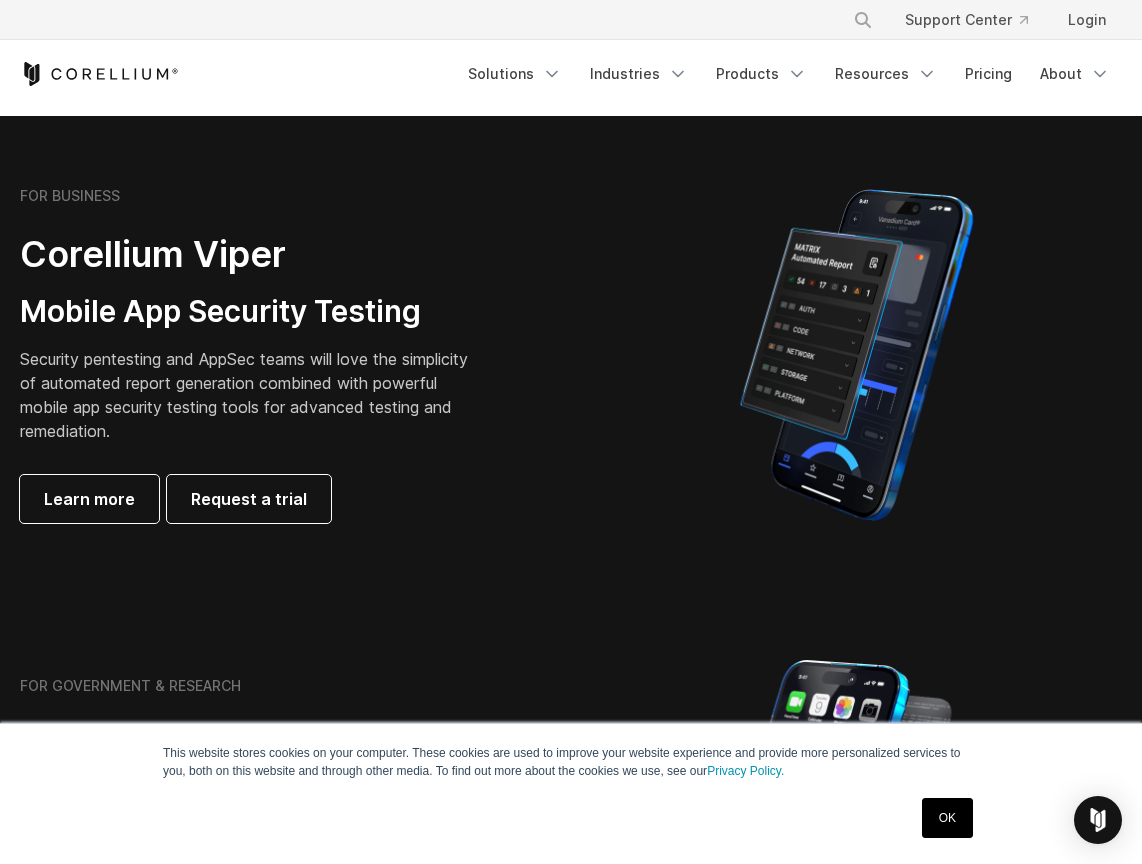 drag, startPoint x: 503, startPoint y: 308, endPoint x: 643, endPoint y: 330, distance: 141.71803 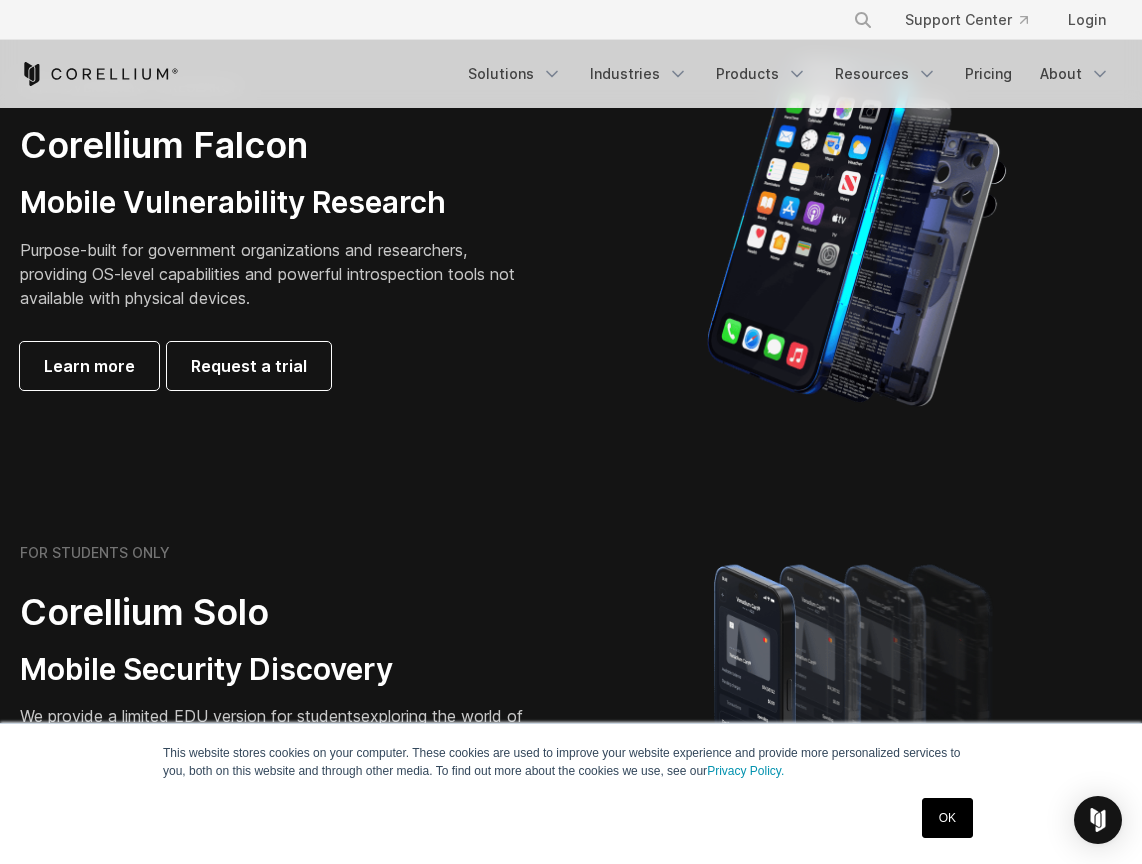 scroll, scrollTop: 1000, scrollLeft: 0, axis: vertical 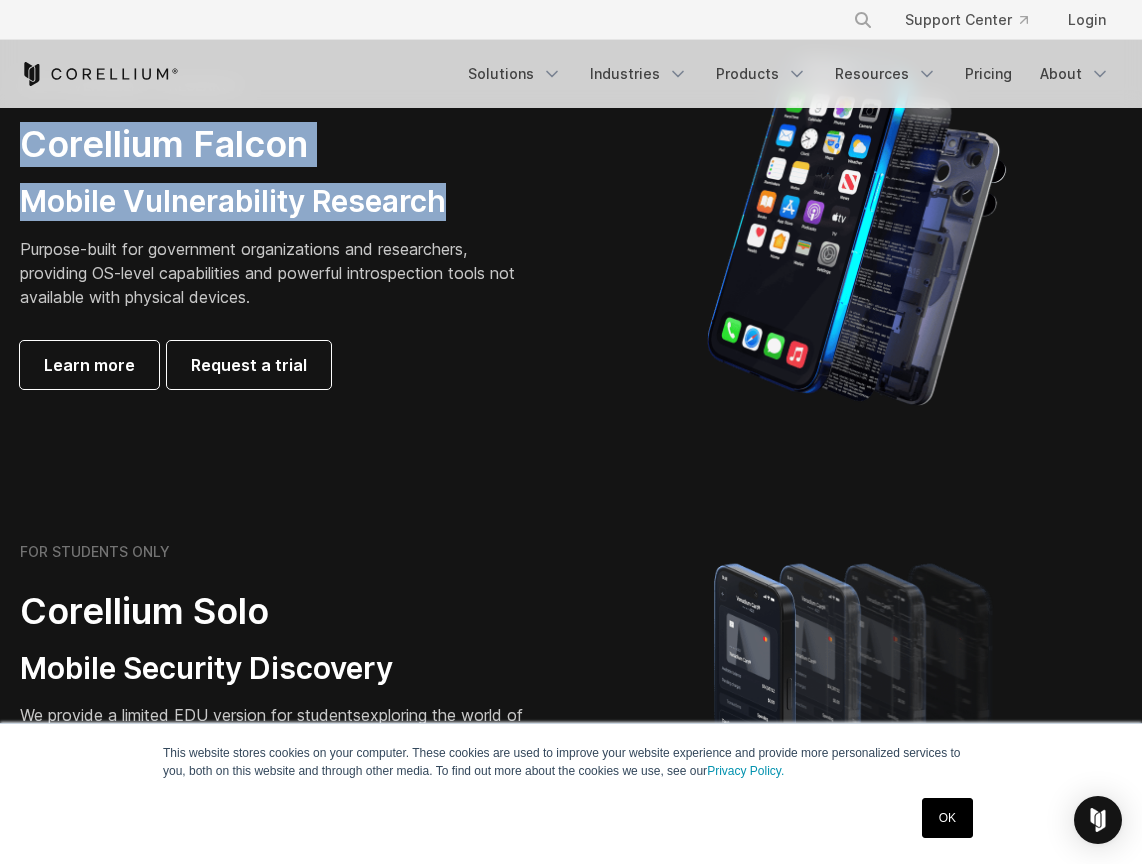 drag, startPoint x: 28, startPoint y: 149, endPoint x: 497, endPoint y: 194, distance: 471.1539 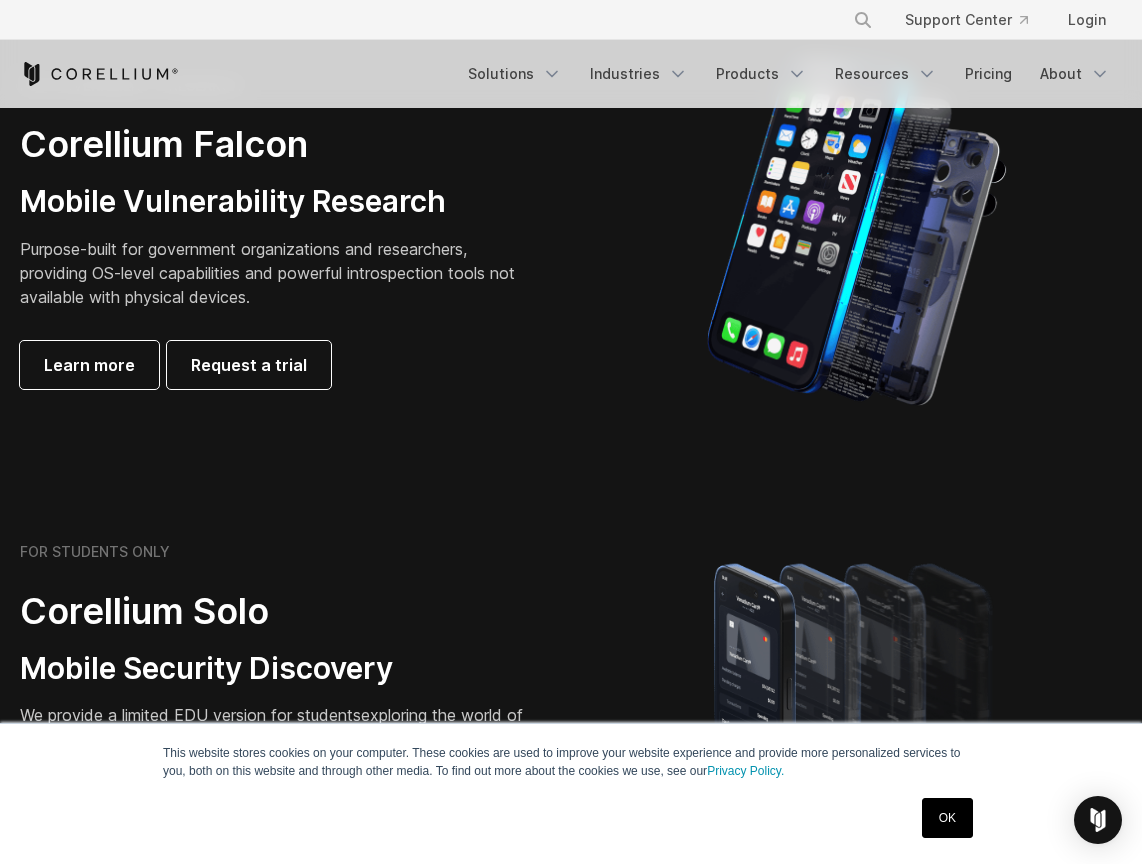drag, startPoint x: 497, startPoint y: 194, endPoint x: 589, endPoint y: 216, distance: 94.59387 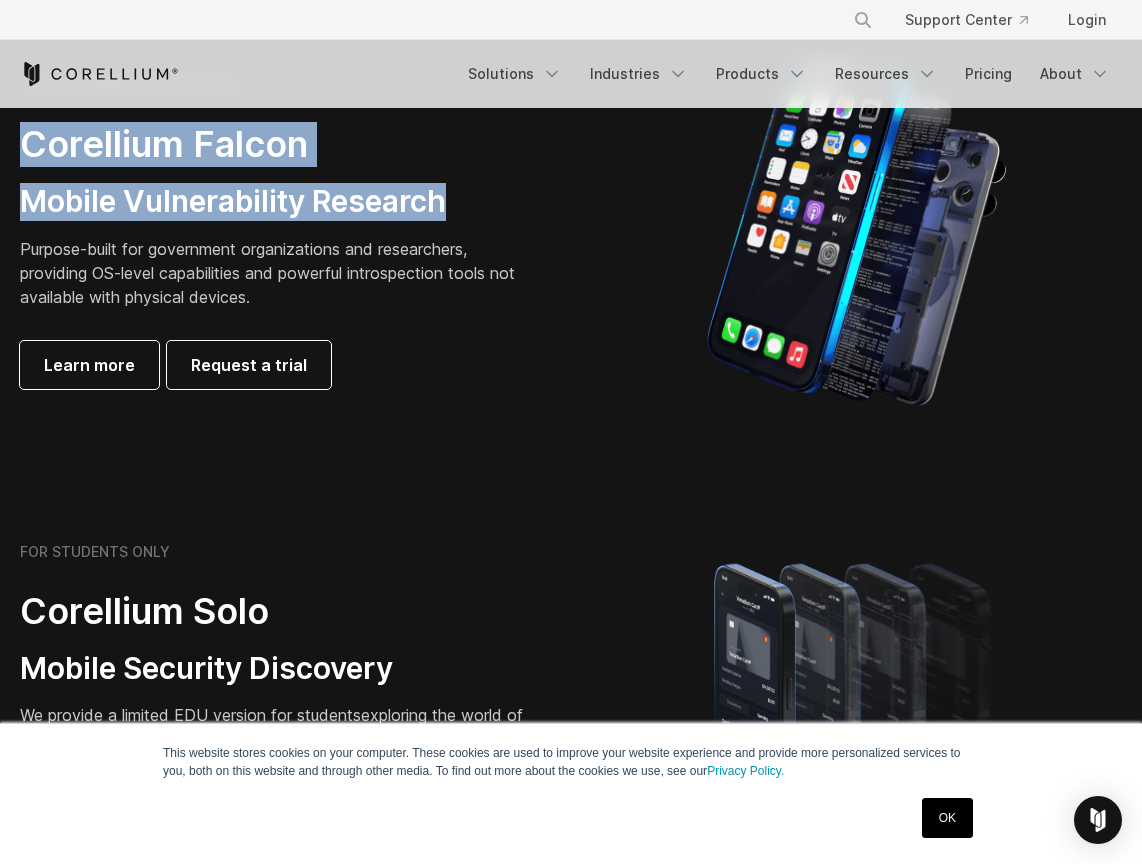 drag, startPoint x: 499, startPoint y: 201, endPoint x: 20, endPoint y: 130, distance: 484.23343 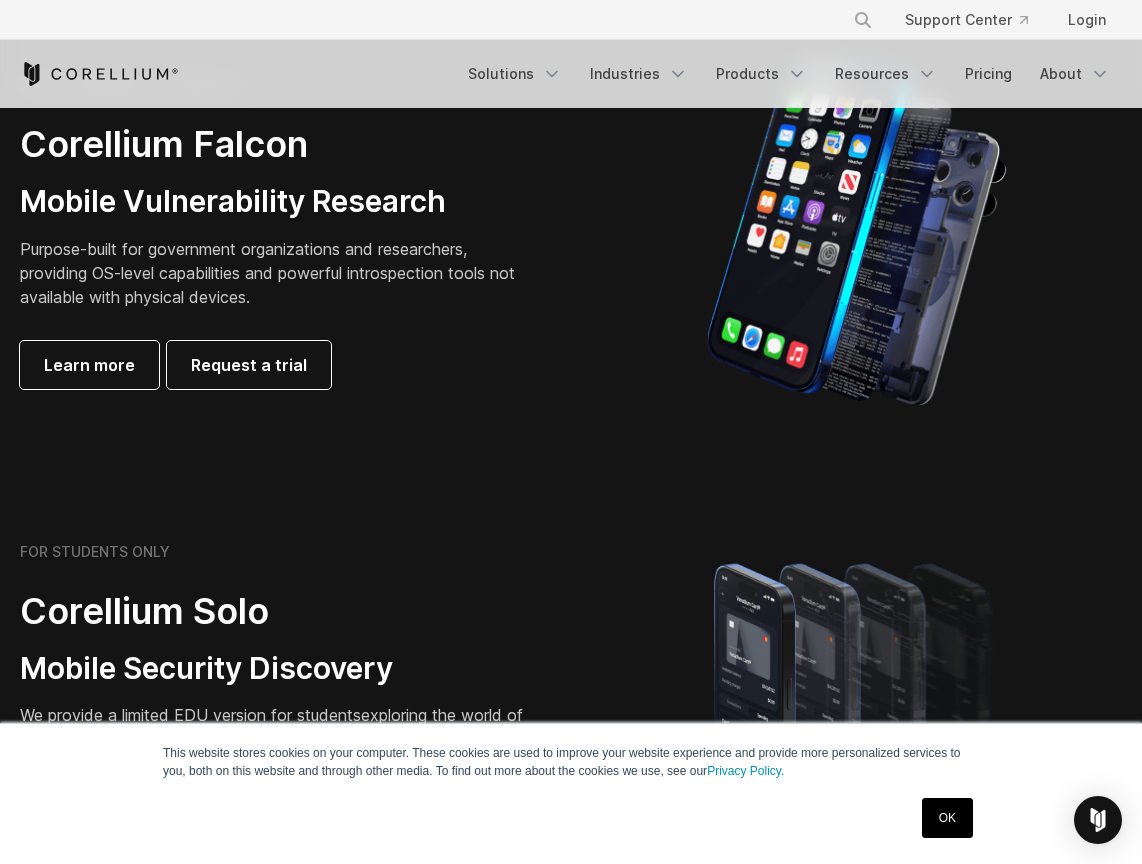 click at bounding box center [856, 233] 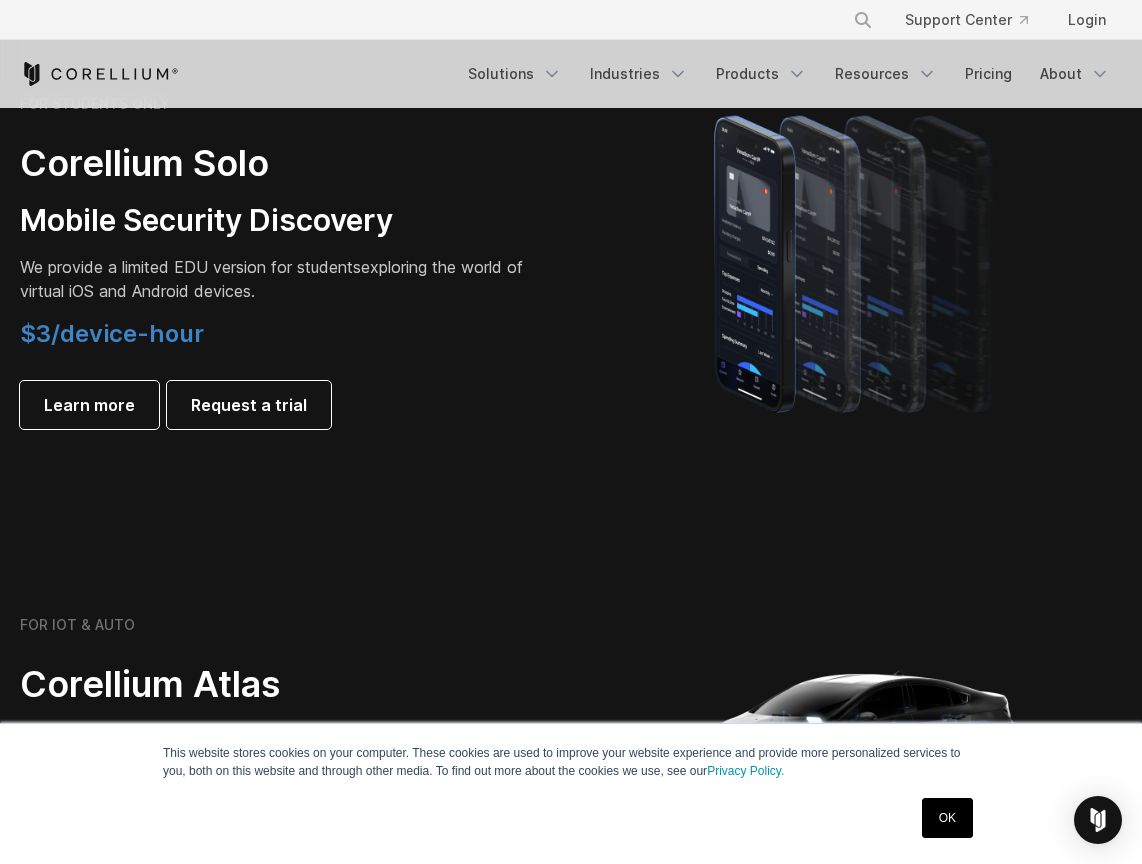 scroll, scrollTop: 1400, scrollLeft: 0, axis: vertical 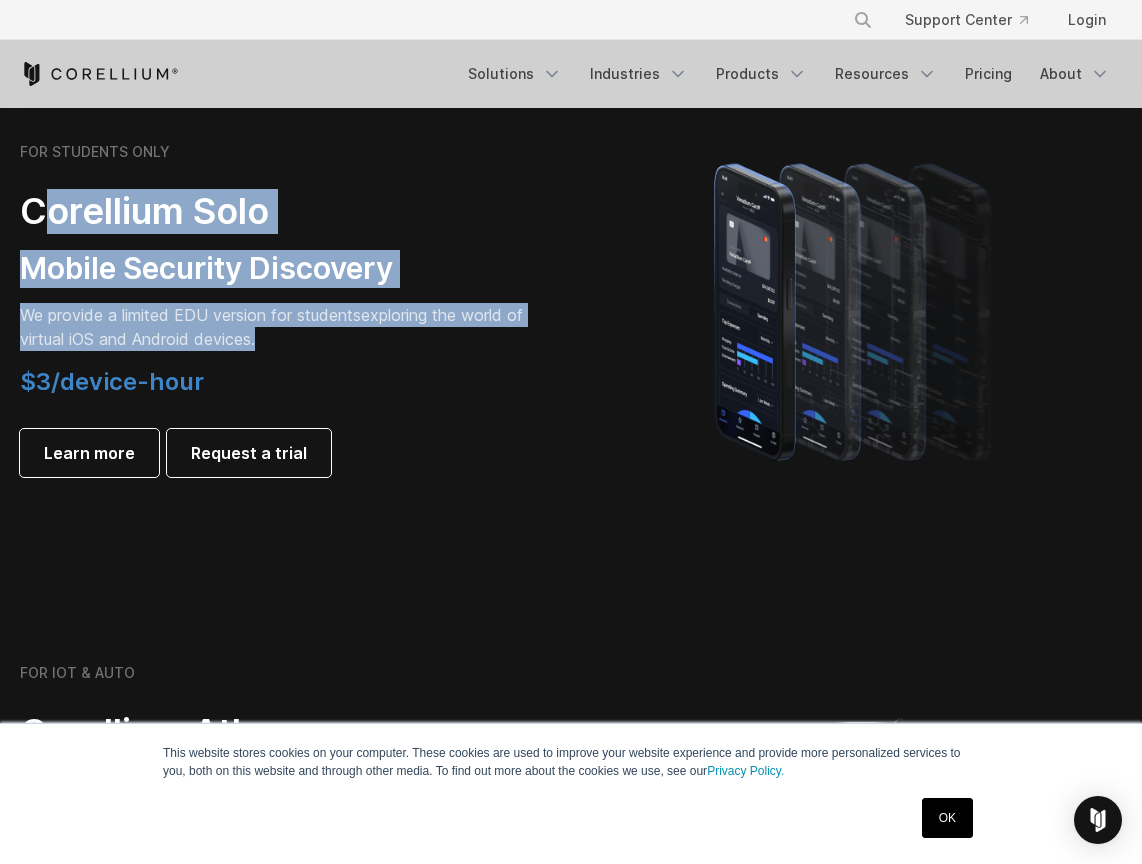 drag, startPoint x: 34, startPoint y: 209, endPoint x: 425, endPoint y: 340, distance: 412.36148 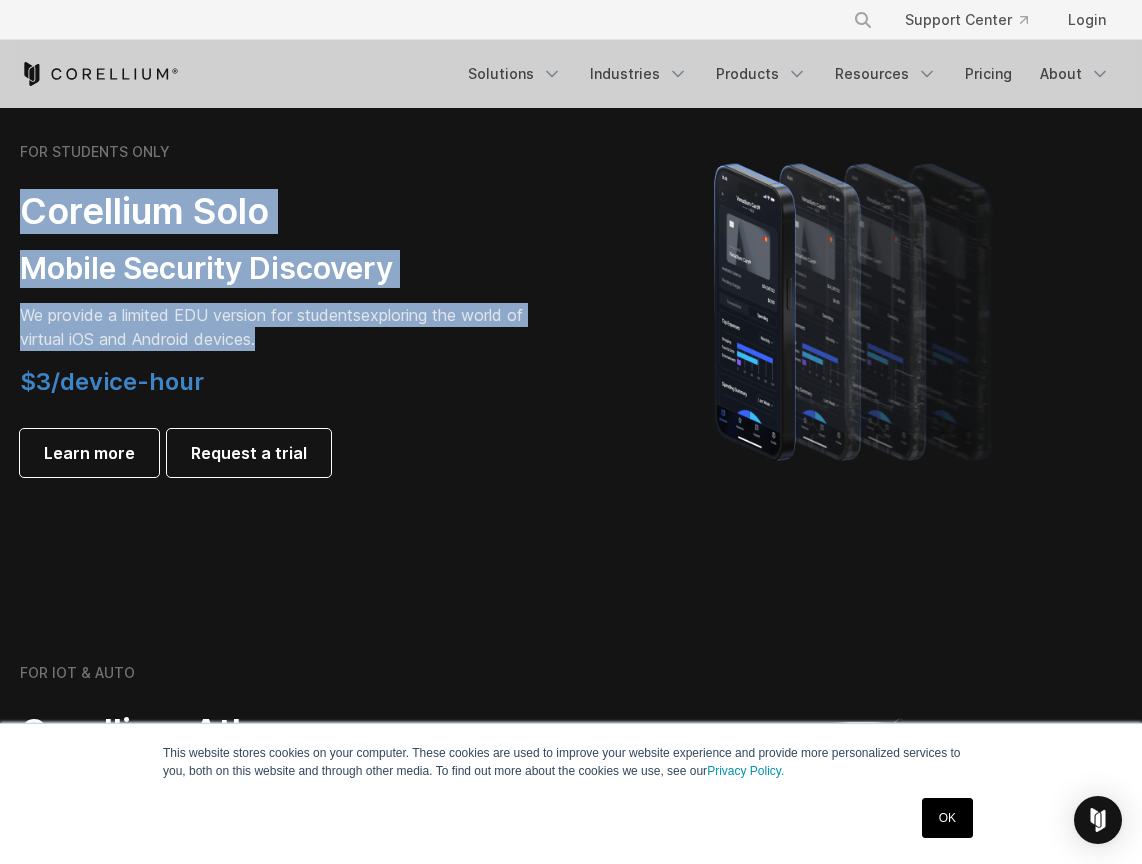 drag, startPoint x: 307, startPoint y: 333, endPoint x: 21, endPoint y: 199, distance: 315.8354 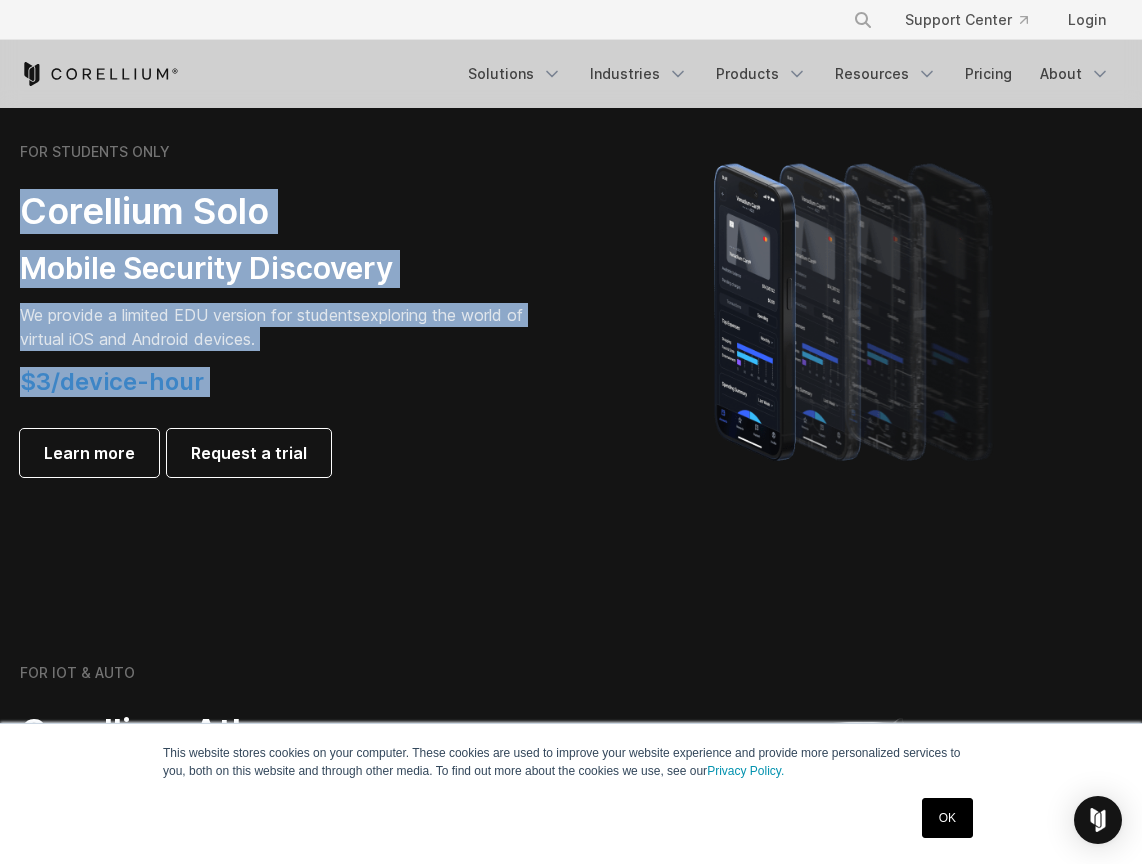 drag, startPoint x: 29, startPoint y: 206, endPoint x: 329, endPoint y: 360, distance: 337.21802 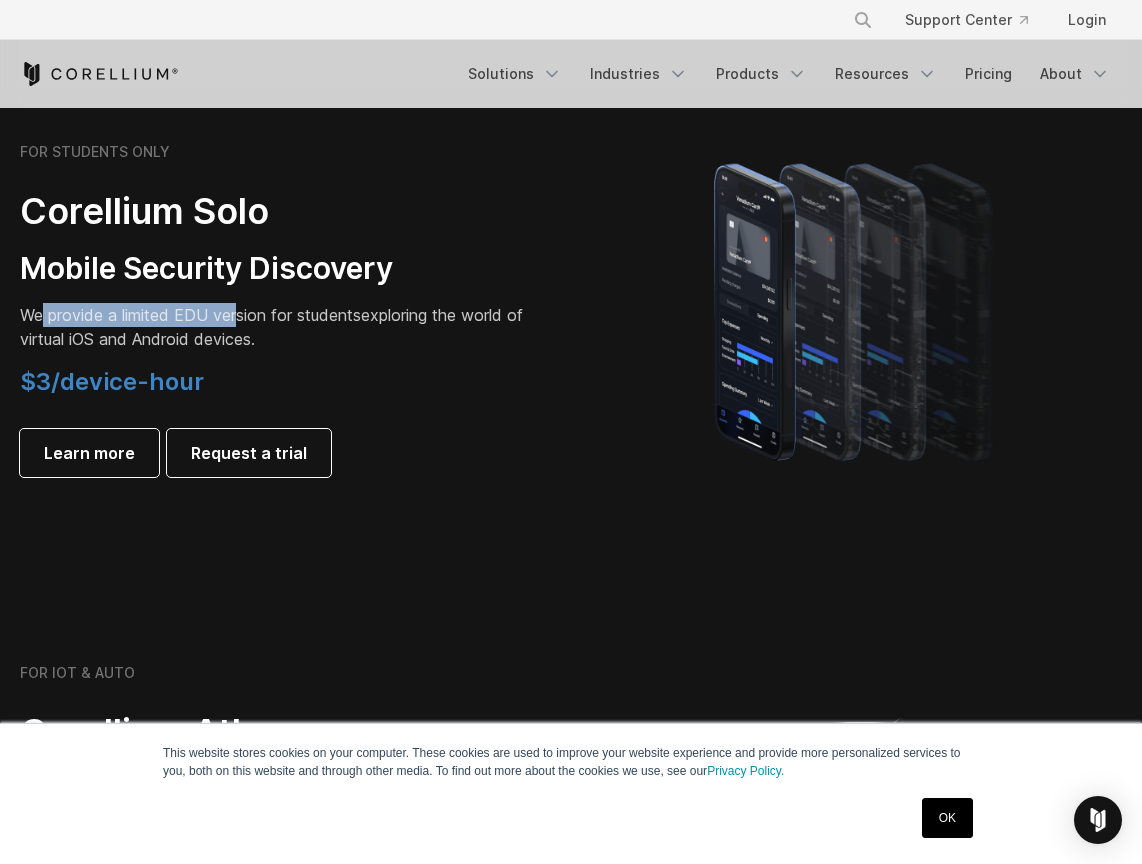 drag, startPoint x: 43, startPoint y: 309, endPoint x: 258, endPoint y: 323, distance: 215.45534 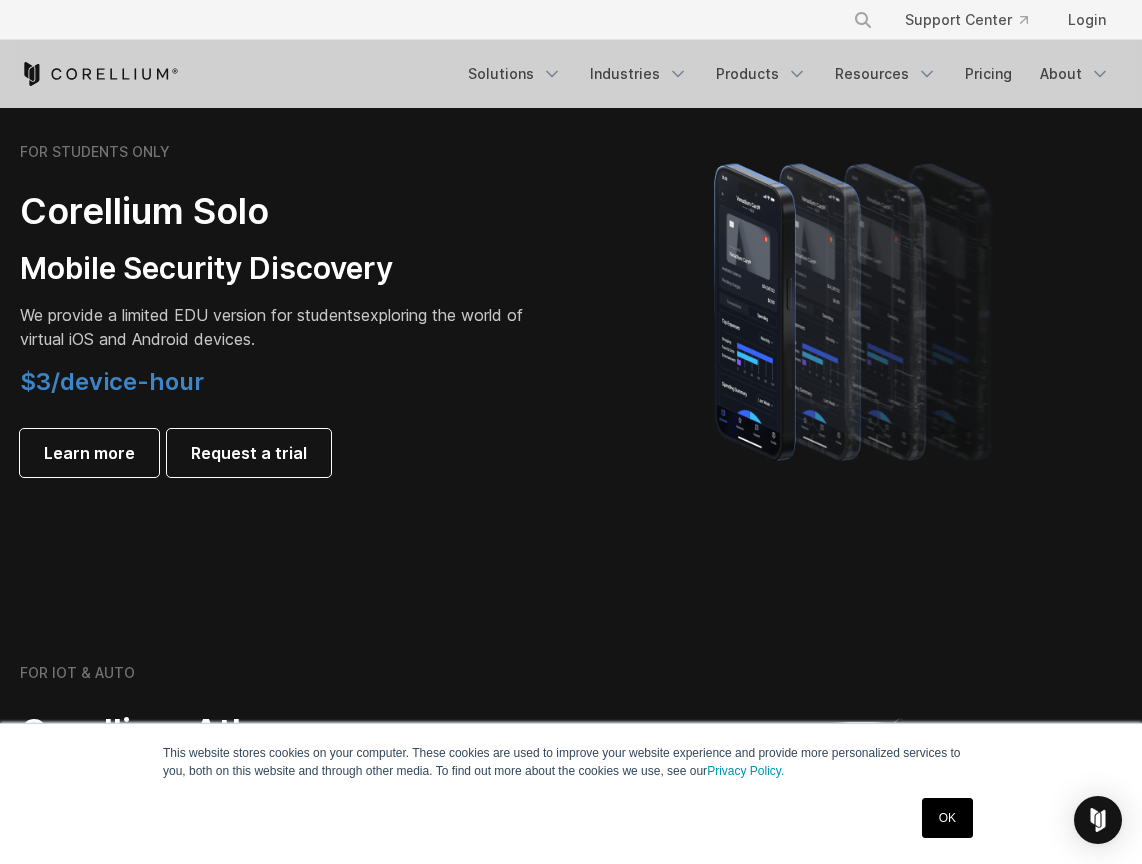 drag, startPoint x: 258, startPoint y: 323, endPoint x: 326, endPoint y: 323, distance: 68 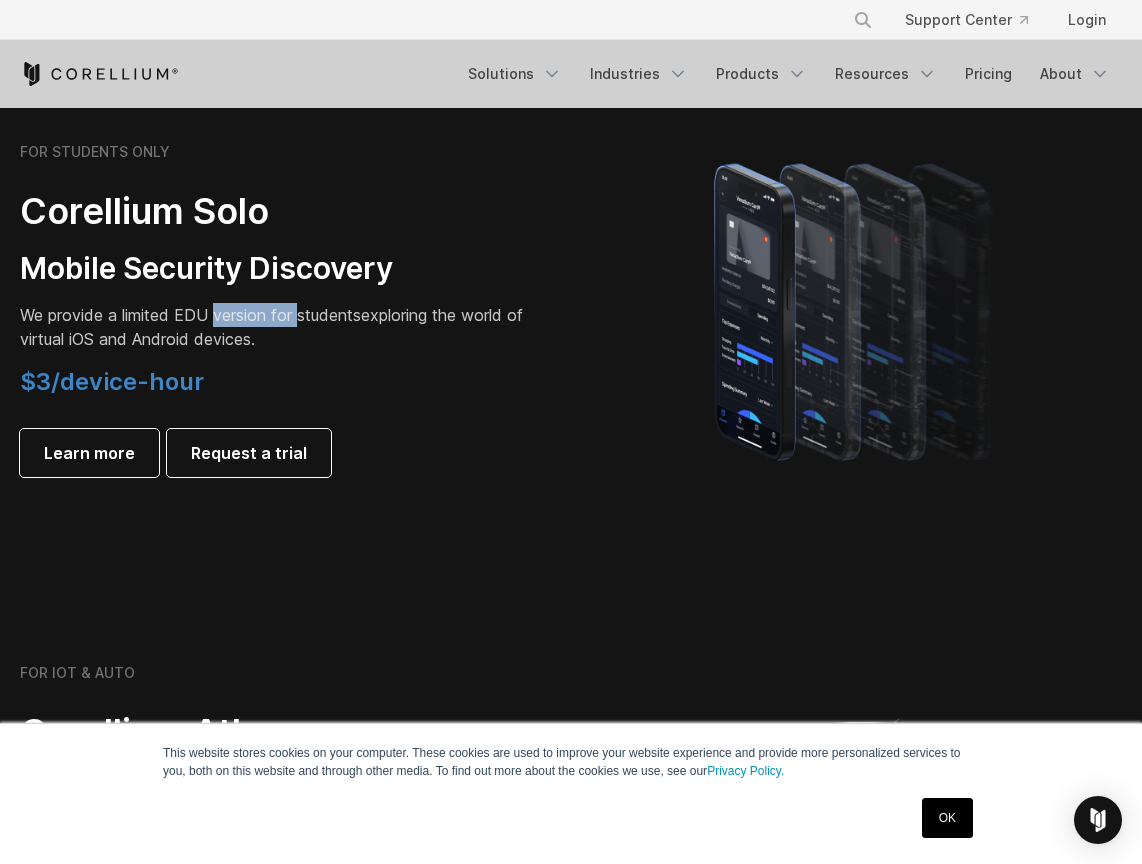 drag, startPoint x: 215, startPoint y: 316, endPoint x: 302, endPoint y: 315, distance: 87.005745 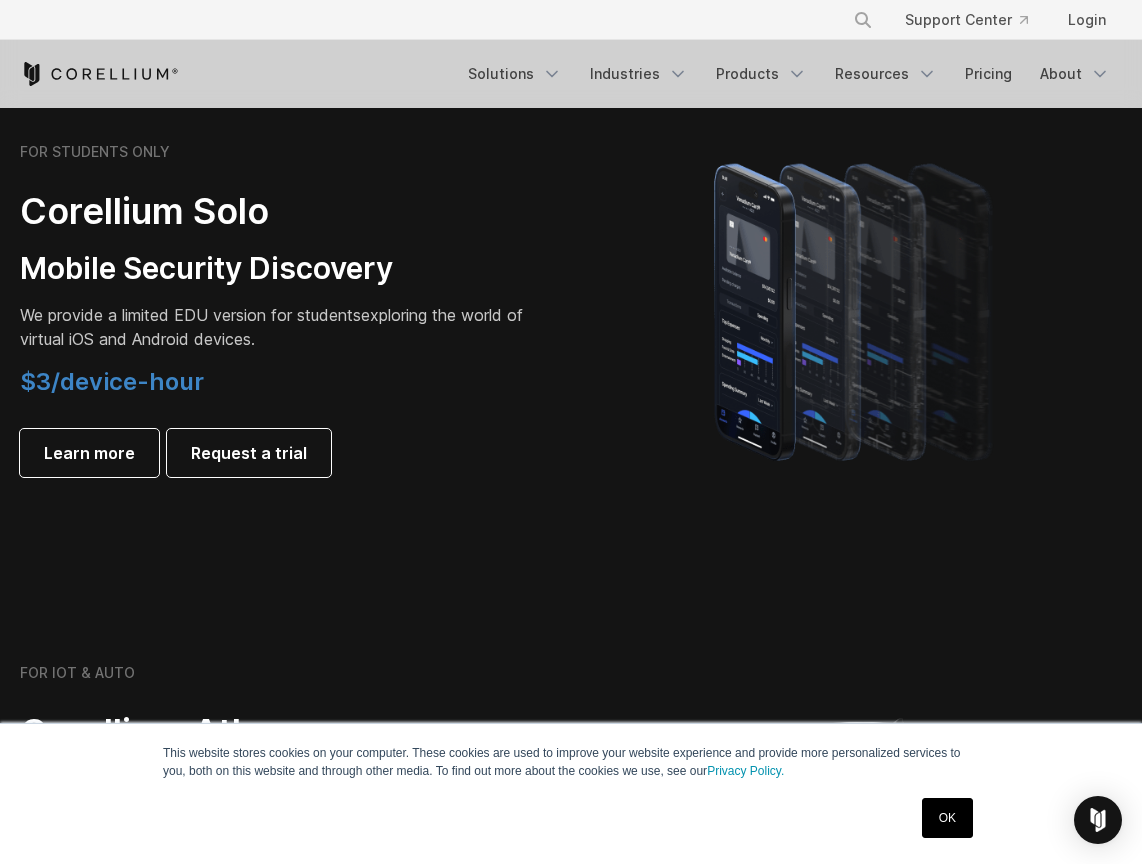 drag, startPoint x: 302, startPoint y: 315, endPoint x: 413, endPoint y: 315, distance: 111 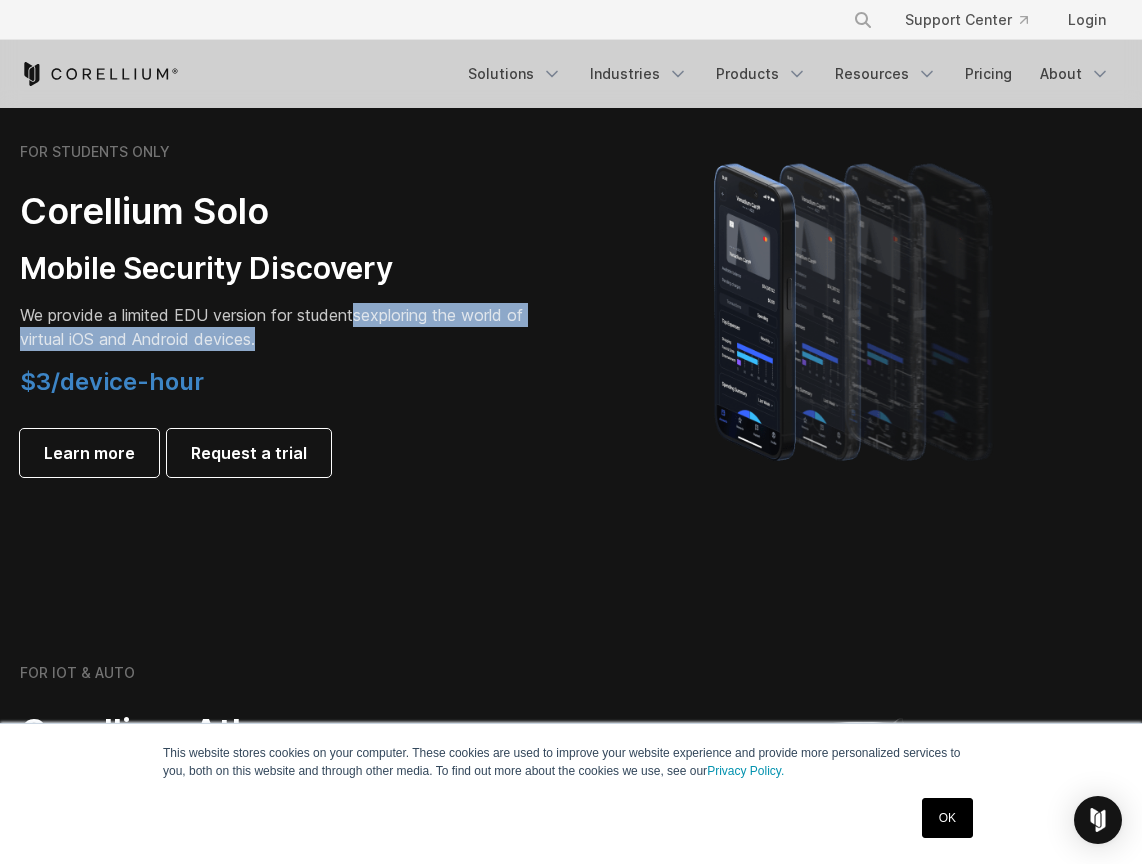 drag, startPoint x: 359, startPoint y: 308, endPoint x: 348, endPoint y: 330, distance: 24.596748 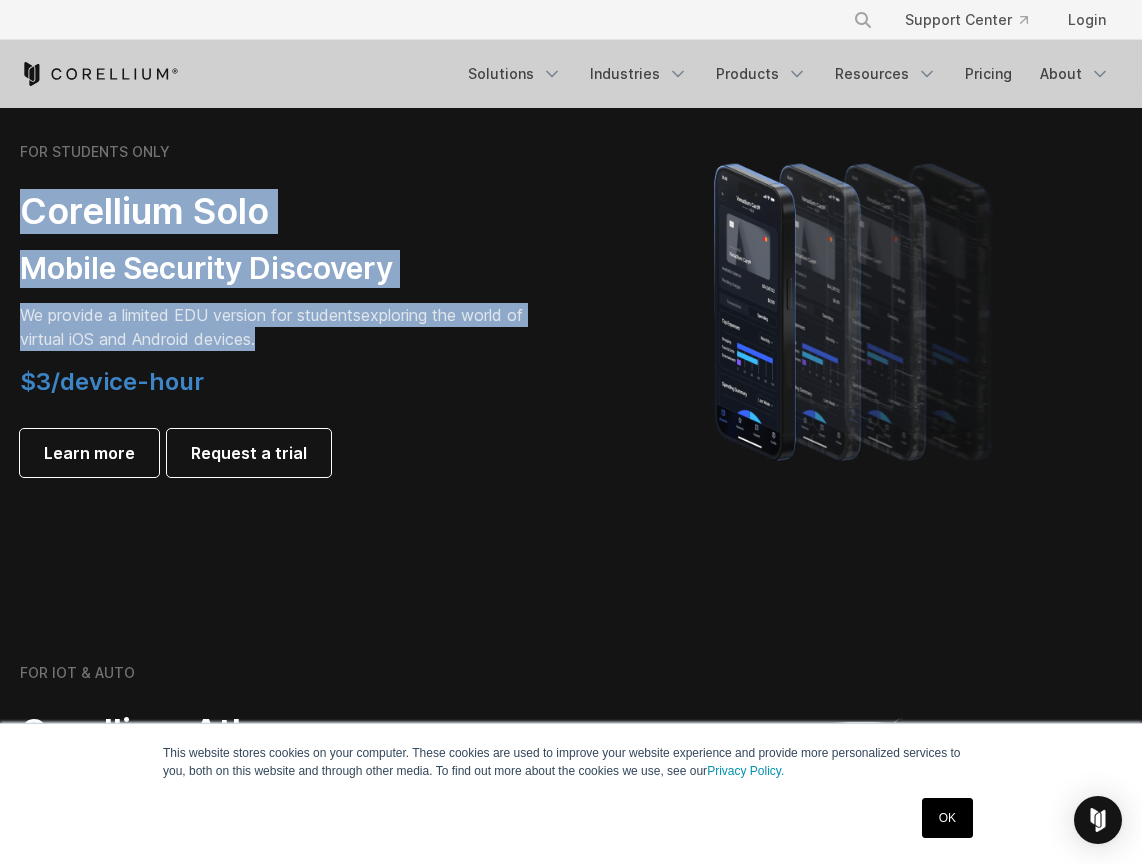 drag, startPoint x: 293, startPoint y: 343, endPoint x: 27, endPoint y: 190, distance: 306.86316 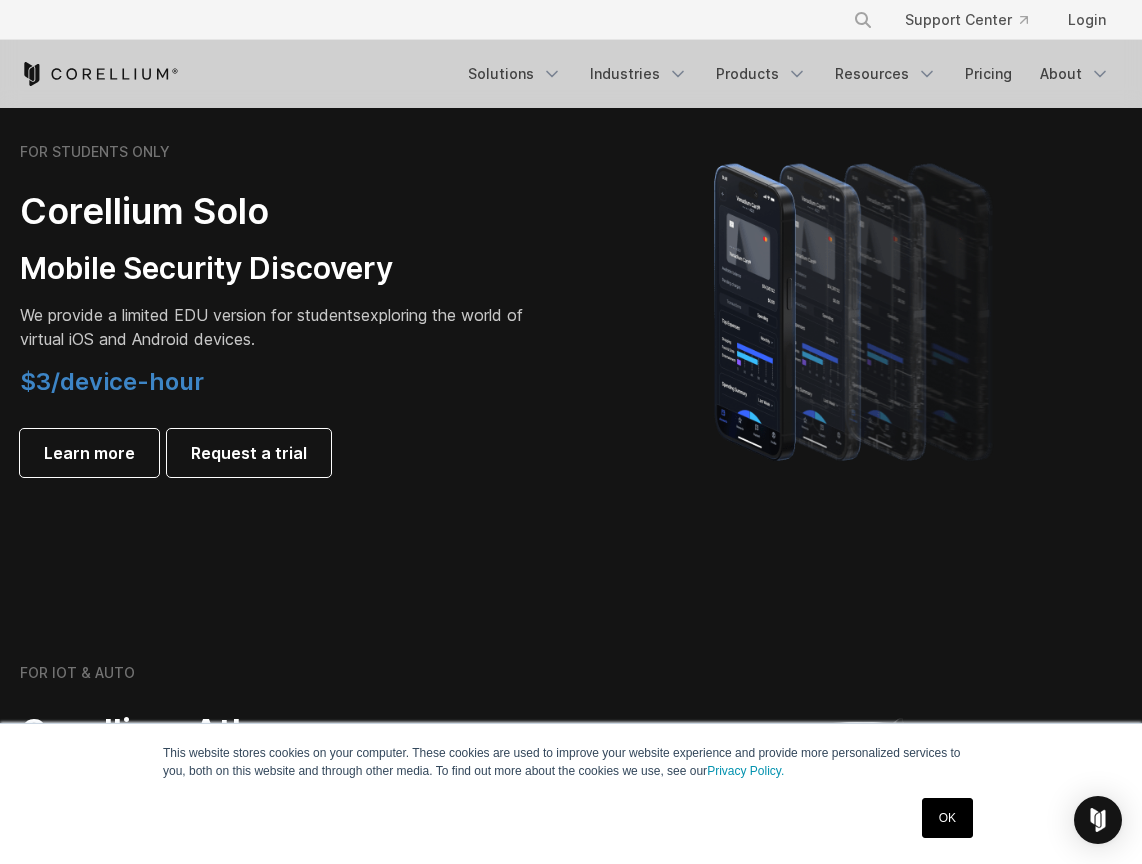 click at bounding box center (856, 310) 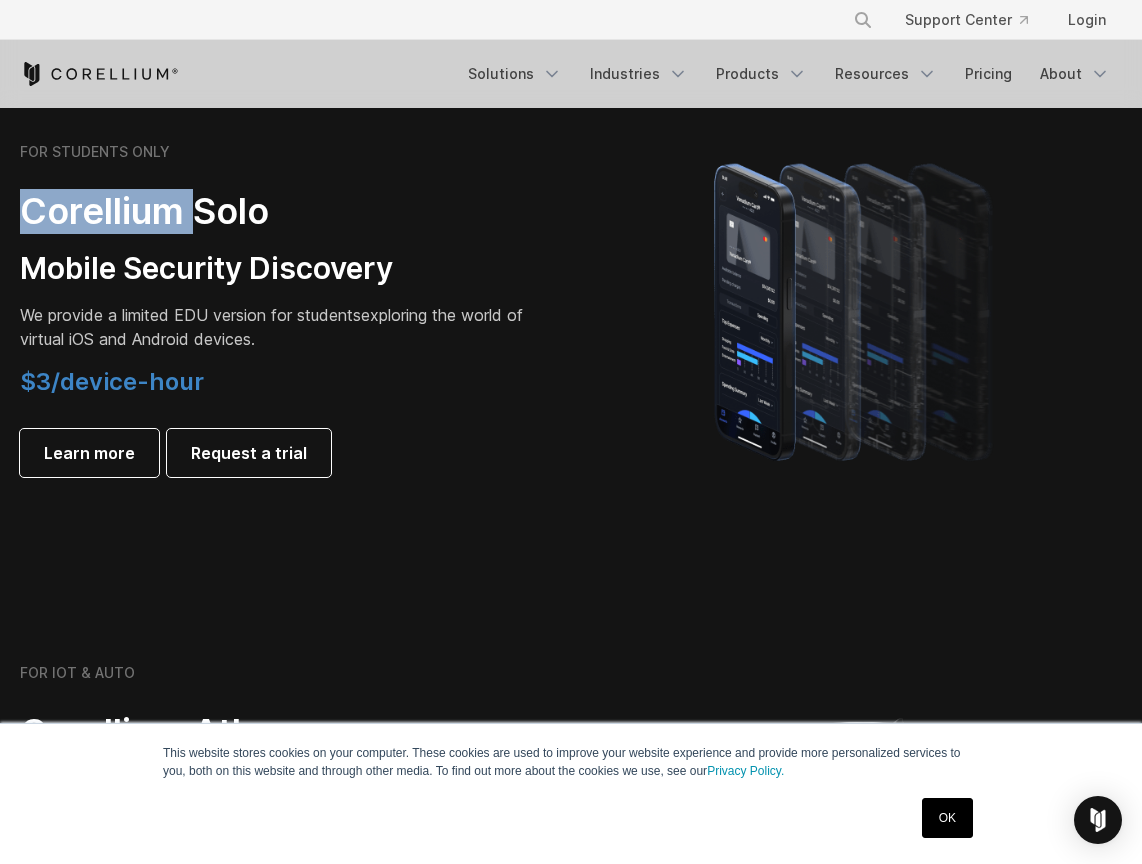 click on "Corellium Solo" at bounding box center (271, 211) 